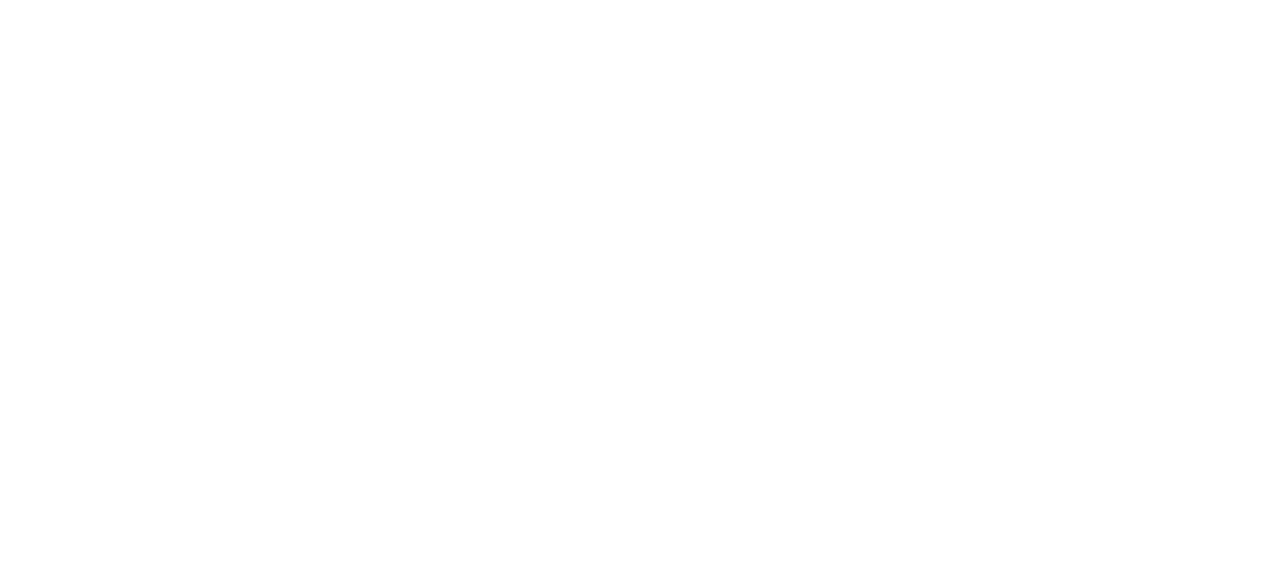 scroll, scrollTop: 0, scrollLeft: 0, axis: both 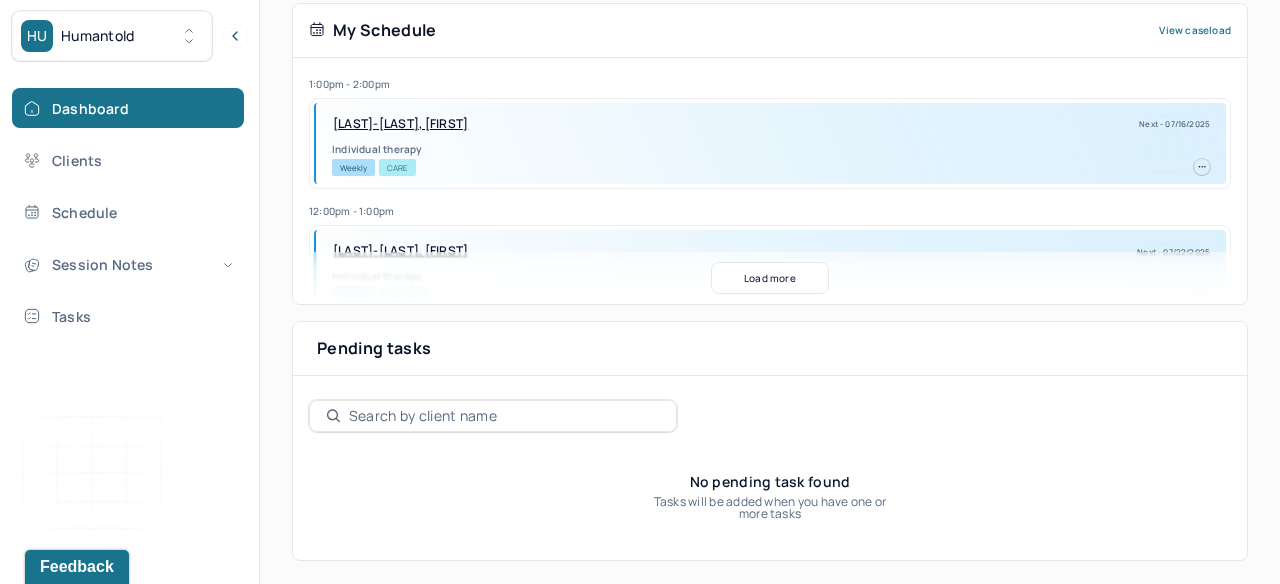 click on "Load more" at bounding box center [770, 278] 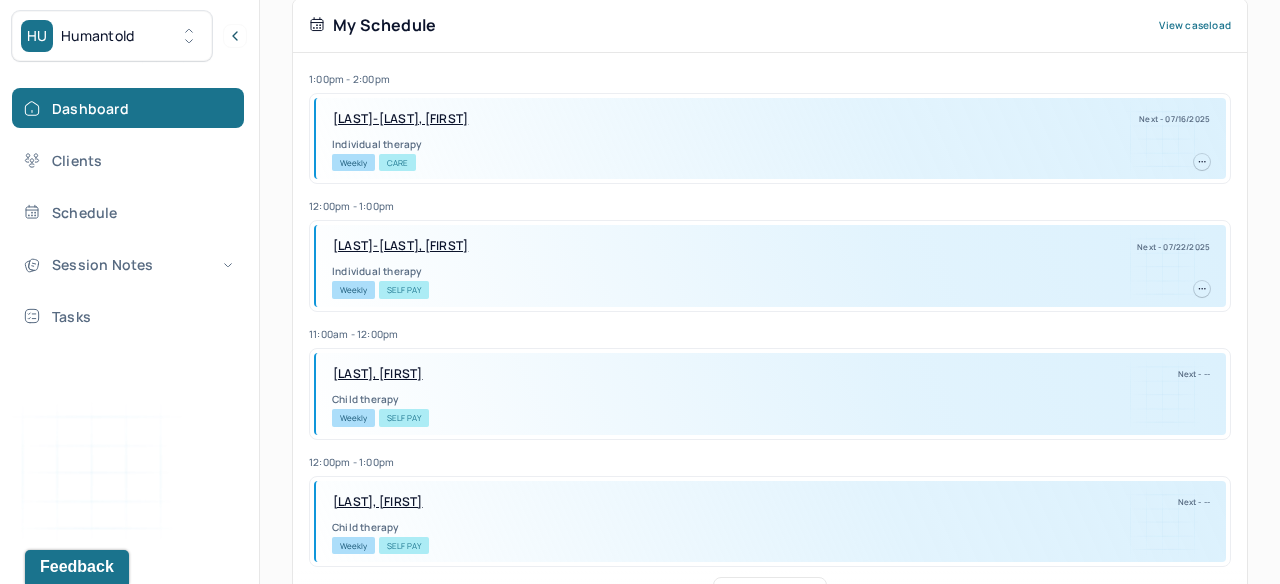 scroll, scrollTop: 459, scrollLeft: 0, axis: vertical 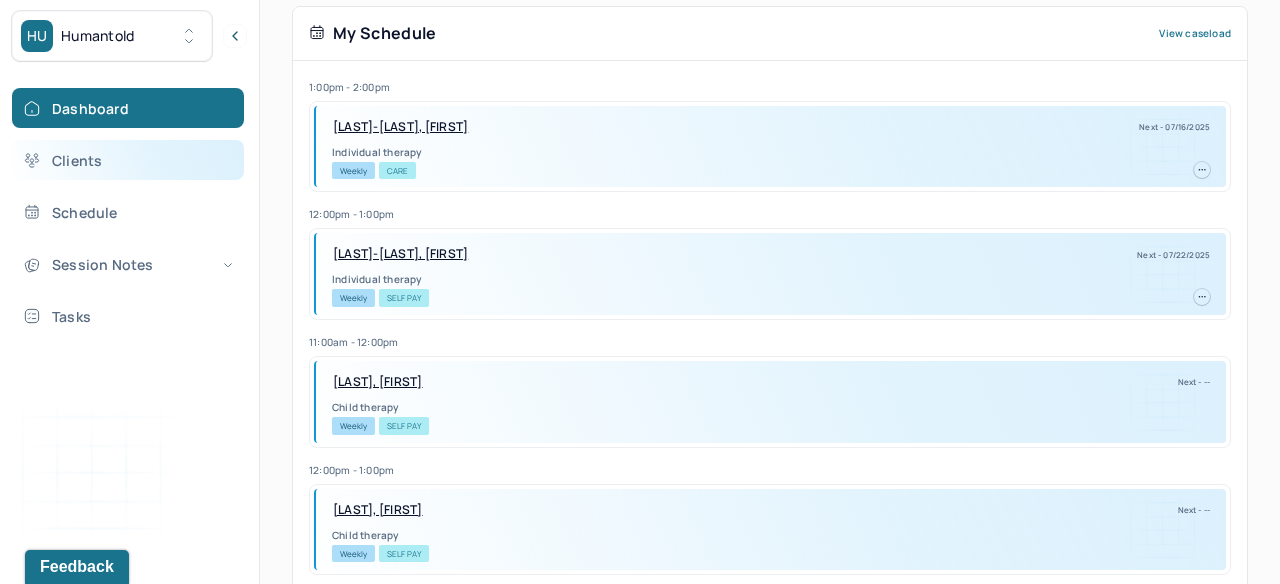 click on "Clients" at bounding box center (128, 160) 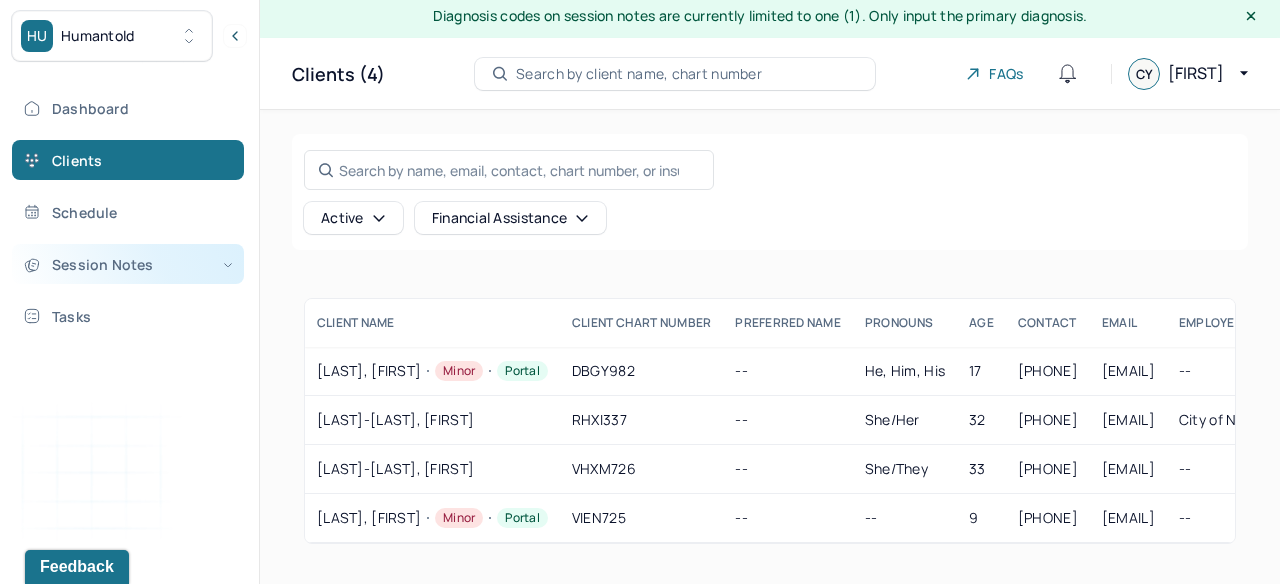 scroll, scrollTop: 6, scrollLeft: 0, axis: vertical 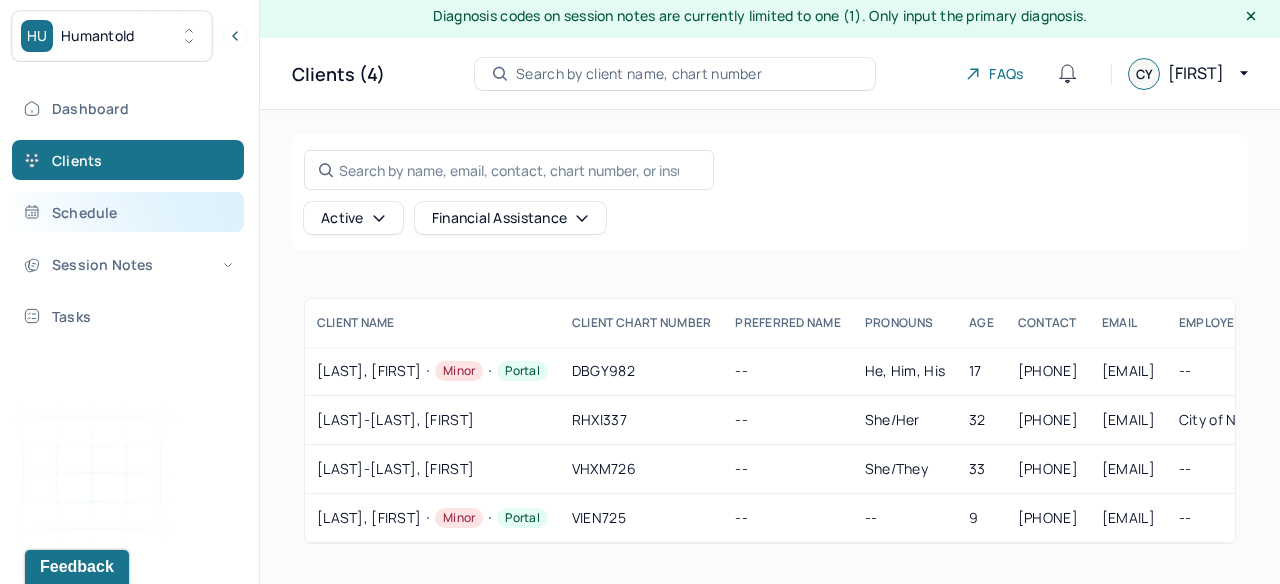 click on "Schedule" at bounding box center [128, 212] 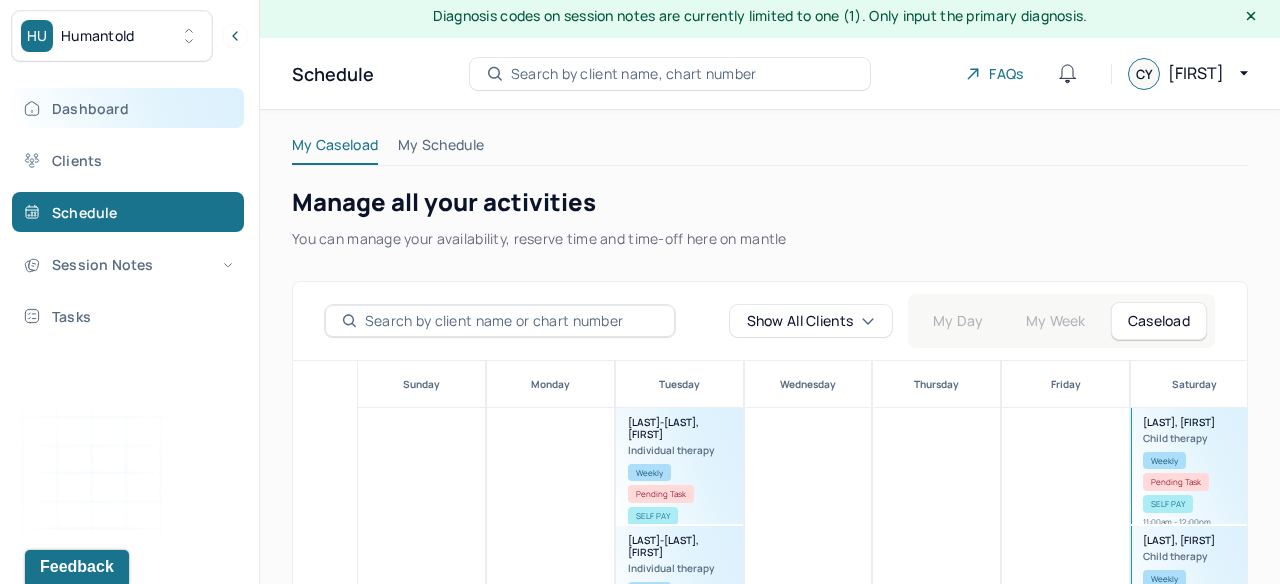 click on "Dashboard" at bounding box center [128, 108] 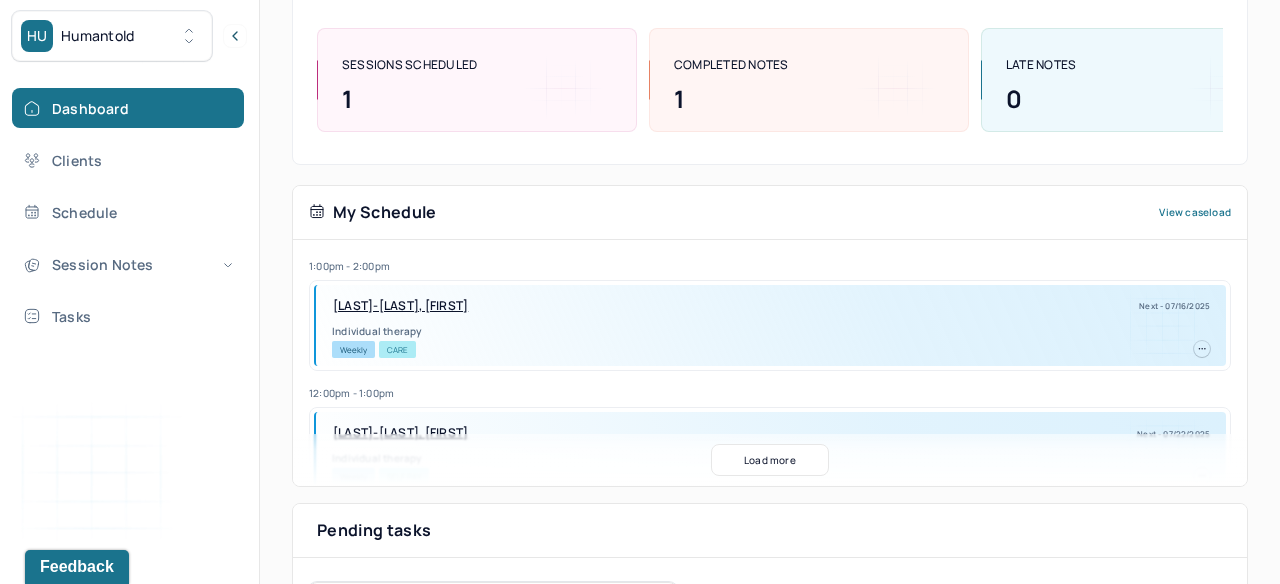 scroll, scrollTop: 149, scrollLeft: 0, axis: vertical 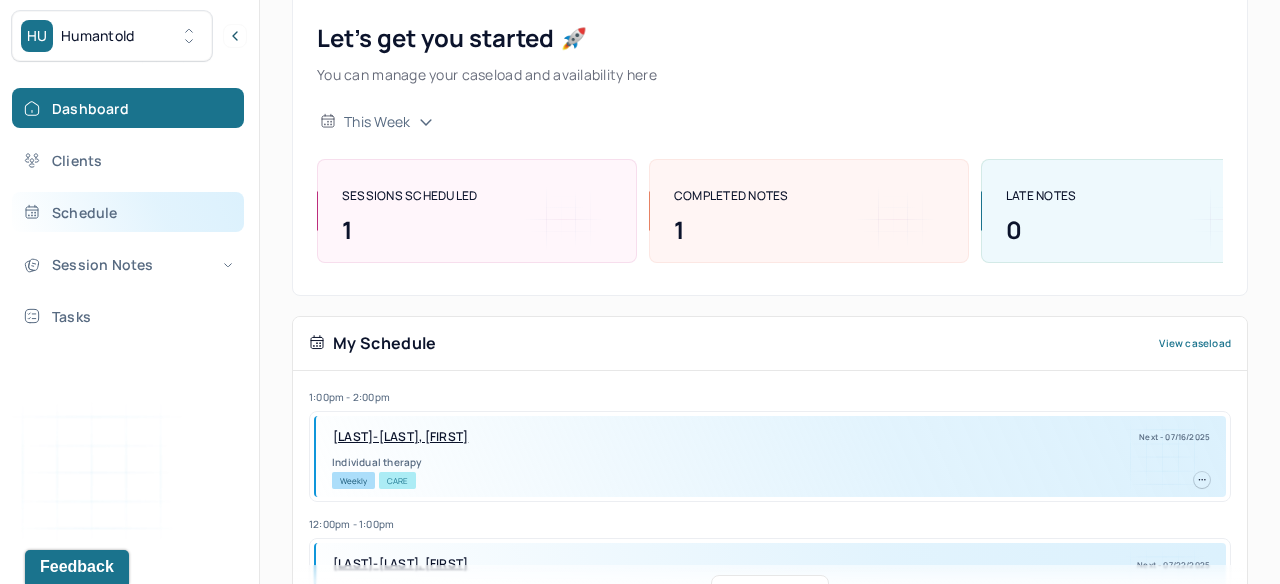 click on "Schedule" at bounding box center (128, 212) 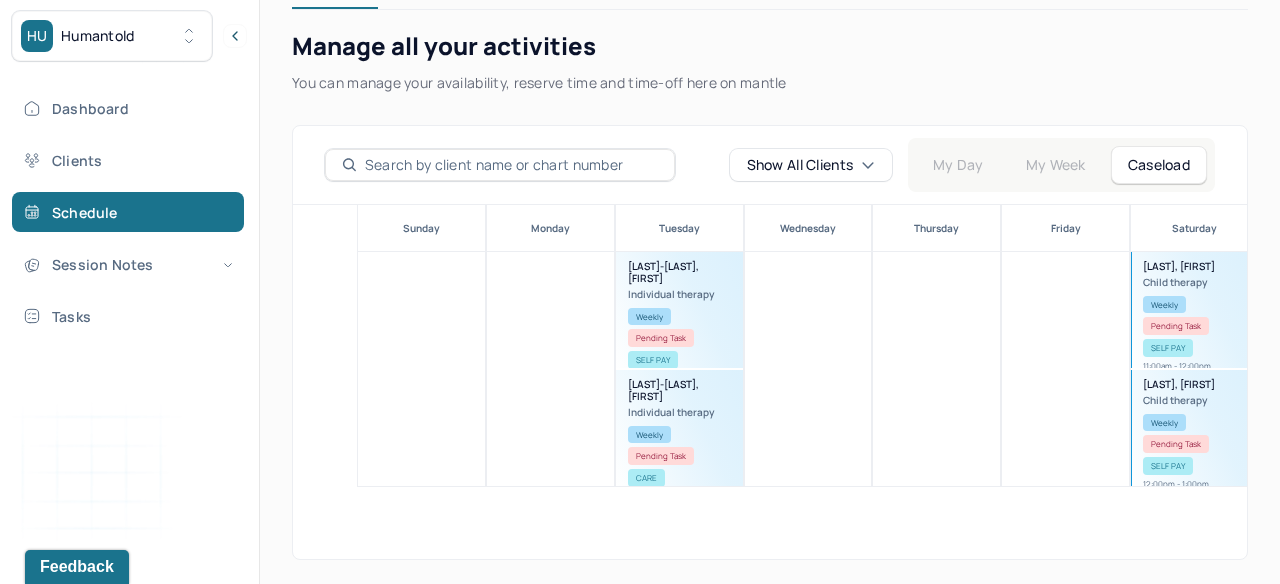 scroll, scrollTop: 163, scrollLeft: 0, axis: vertical 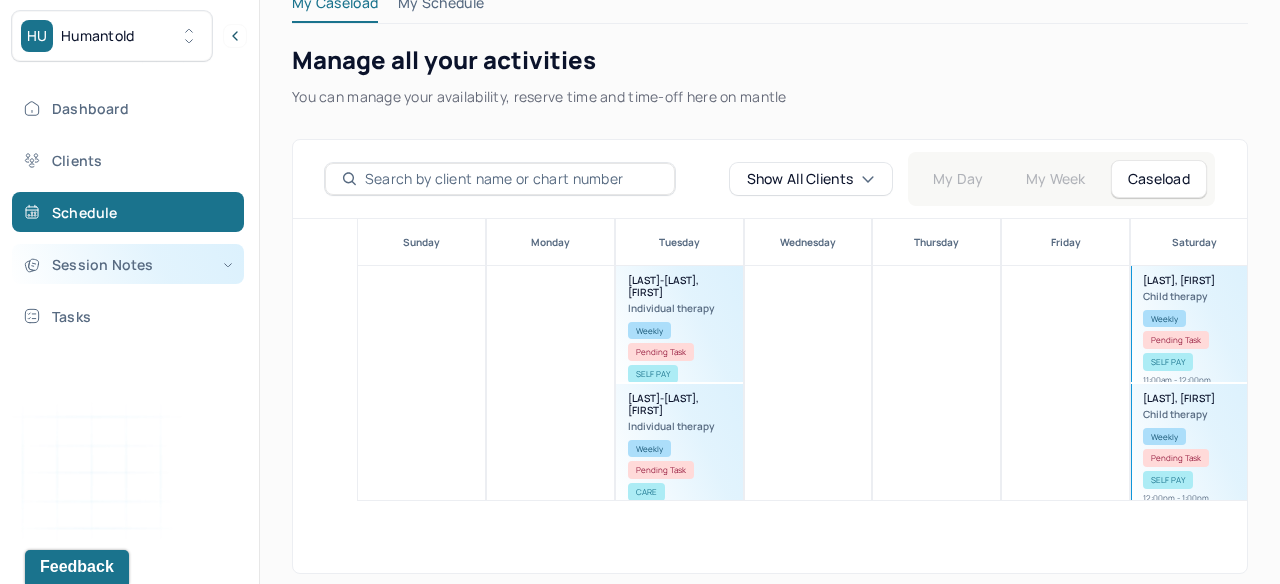 click on "Session Notes" at bounding box center [128, 264] 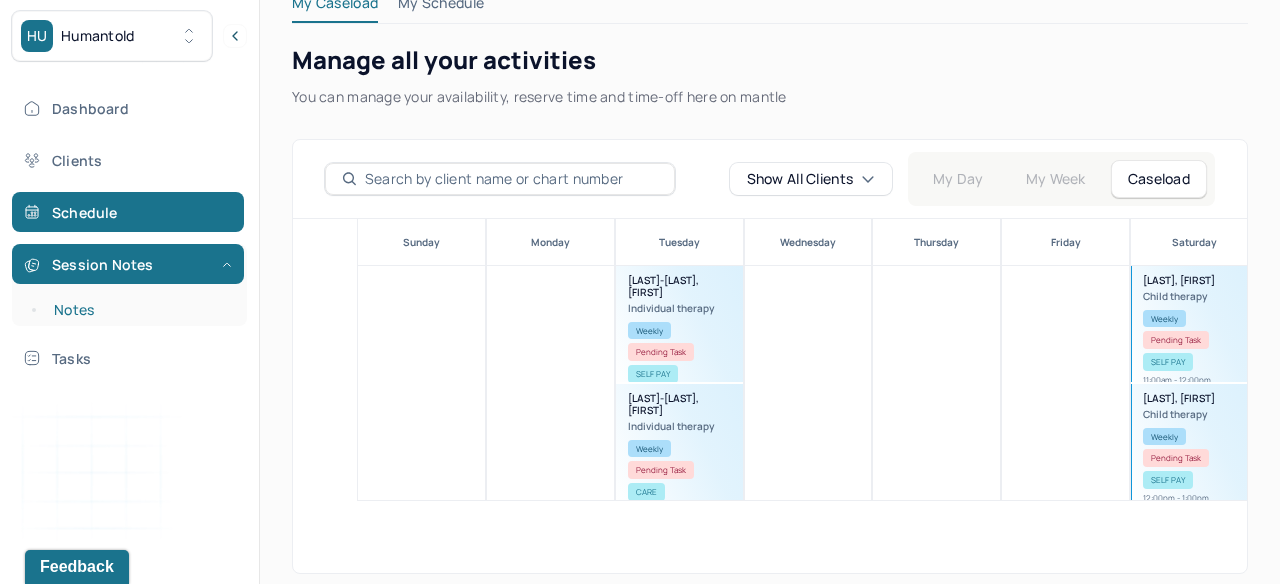 click on "Notes" at bounding box center [139, 310] 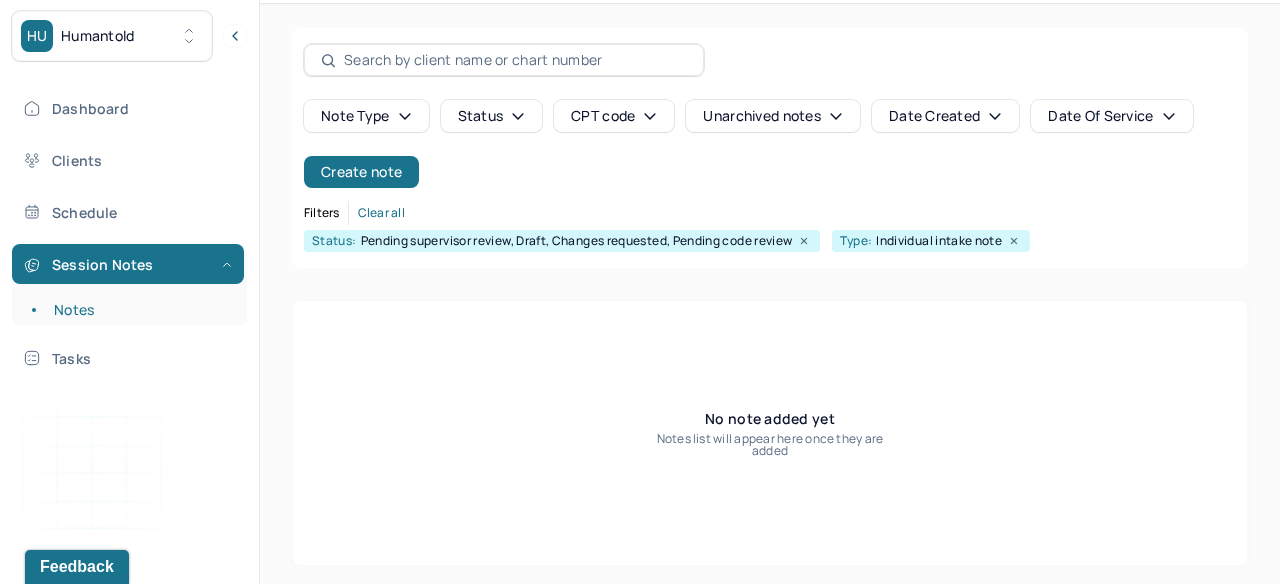 scroll, scrollTop: 100, scrollLeft: 0, axis: vertical 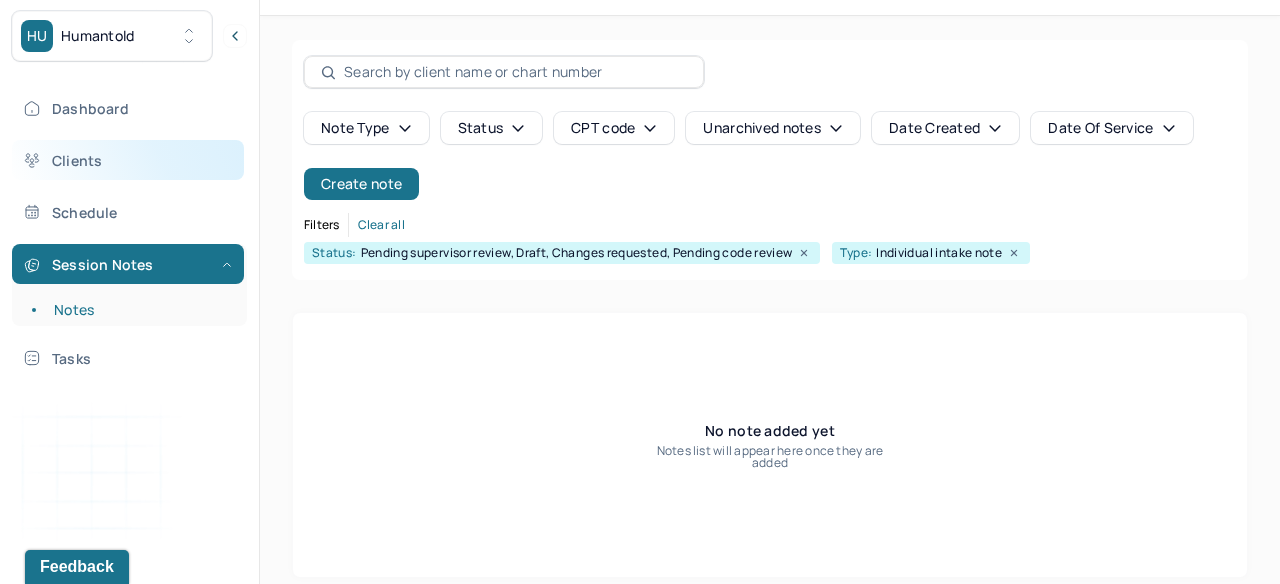 click on "Clients" at bounding box center [128, 160] 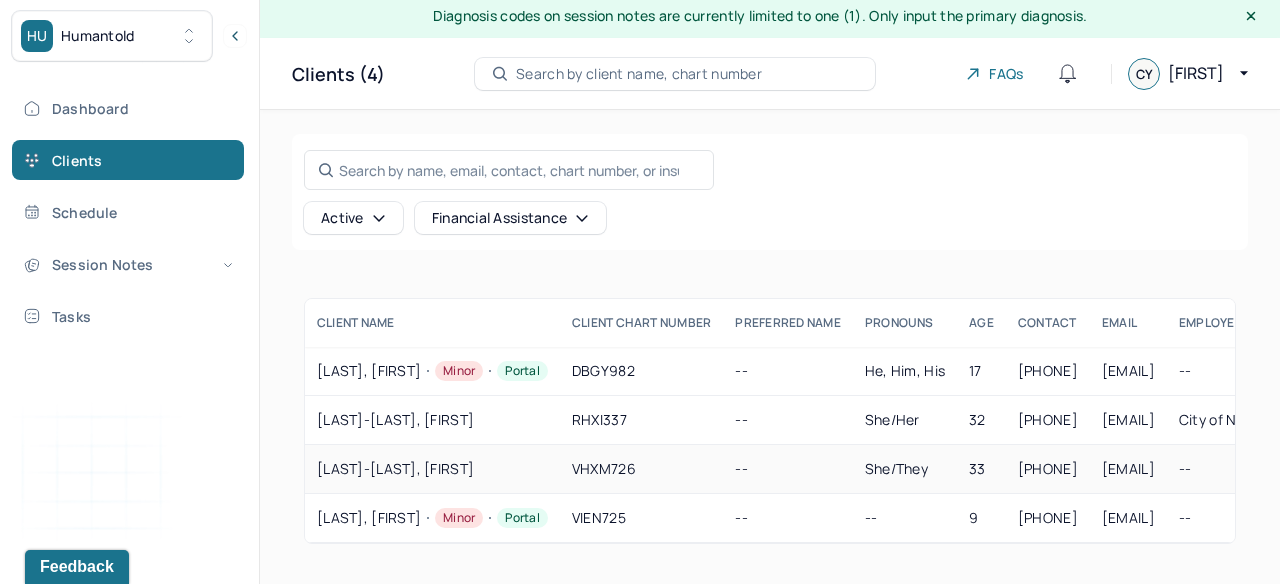click on "[LAST]-[LAST], [FIRST]" at bounding box center [432, 469] 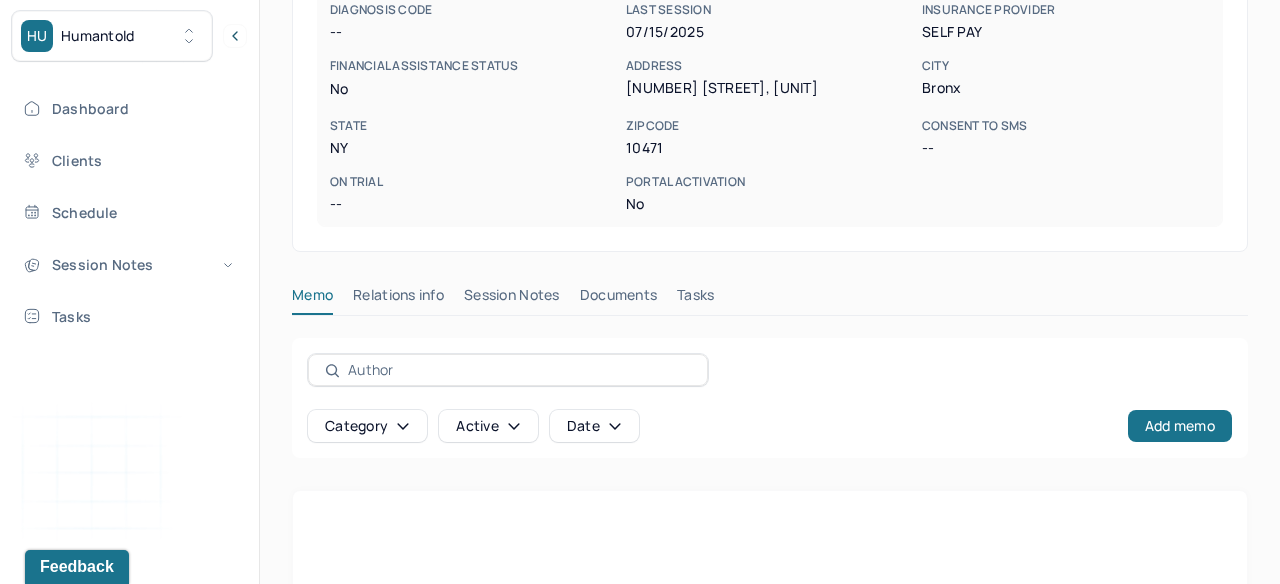 scroll, scrollTop: 629, scrollLeft: 0, axis: vertical 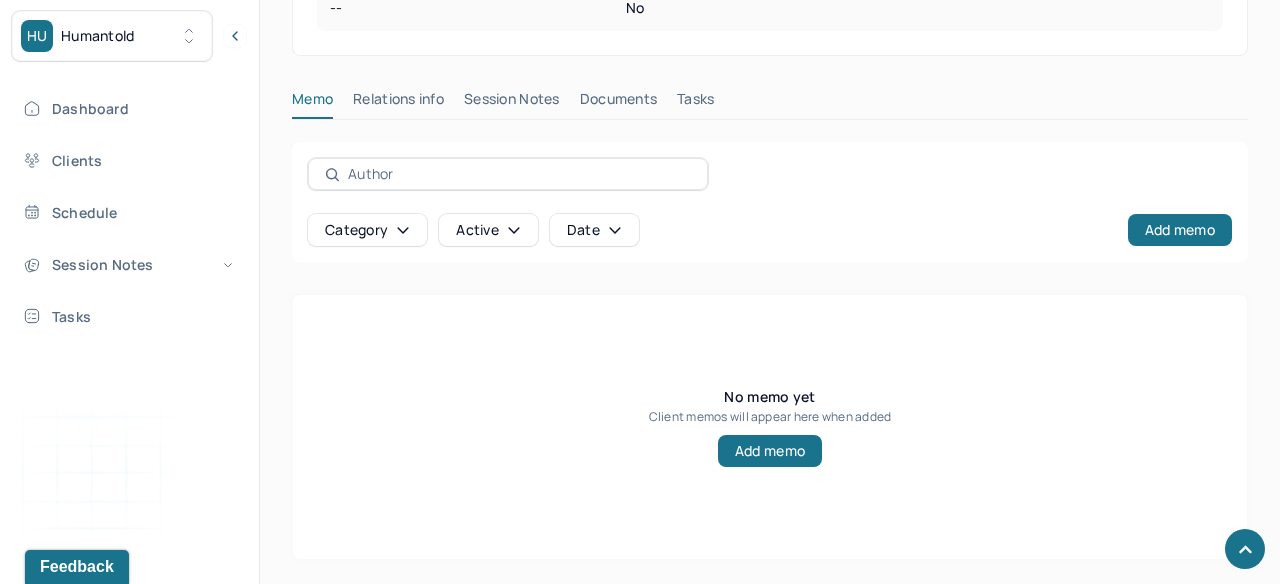 click on "Session Notes" at bounding box center (512, 103) 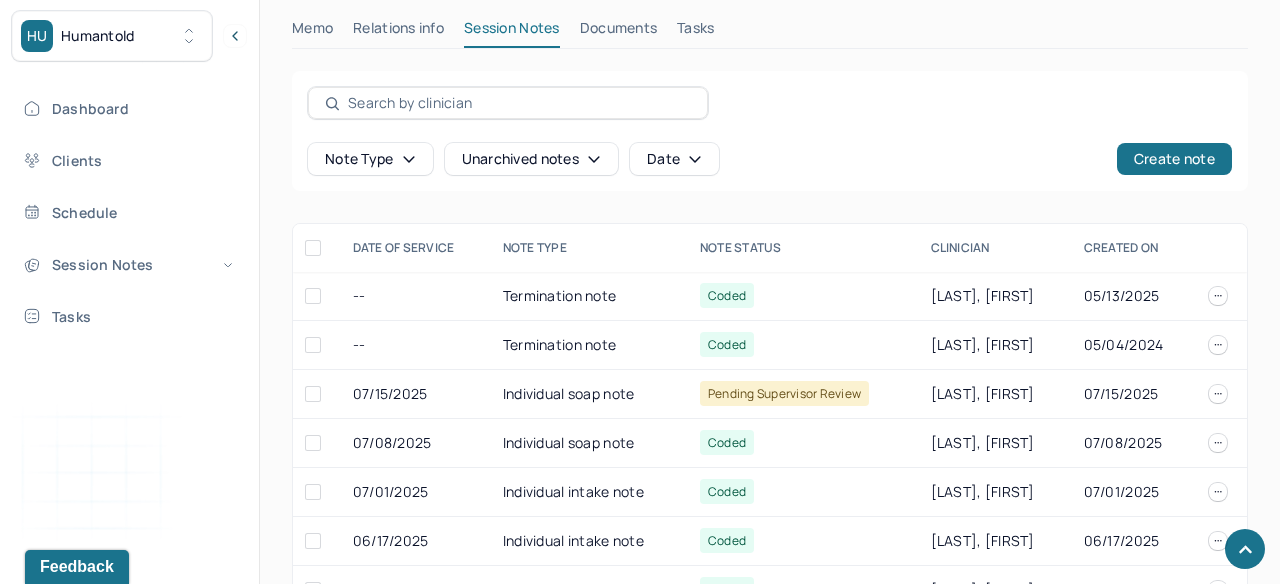 scroll, scrollTop: 701, scrollLeft: 0, axis: vertical 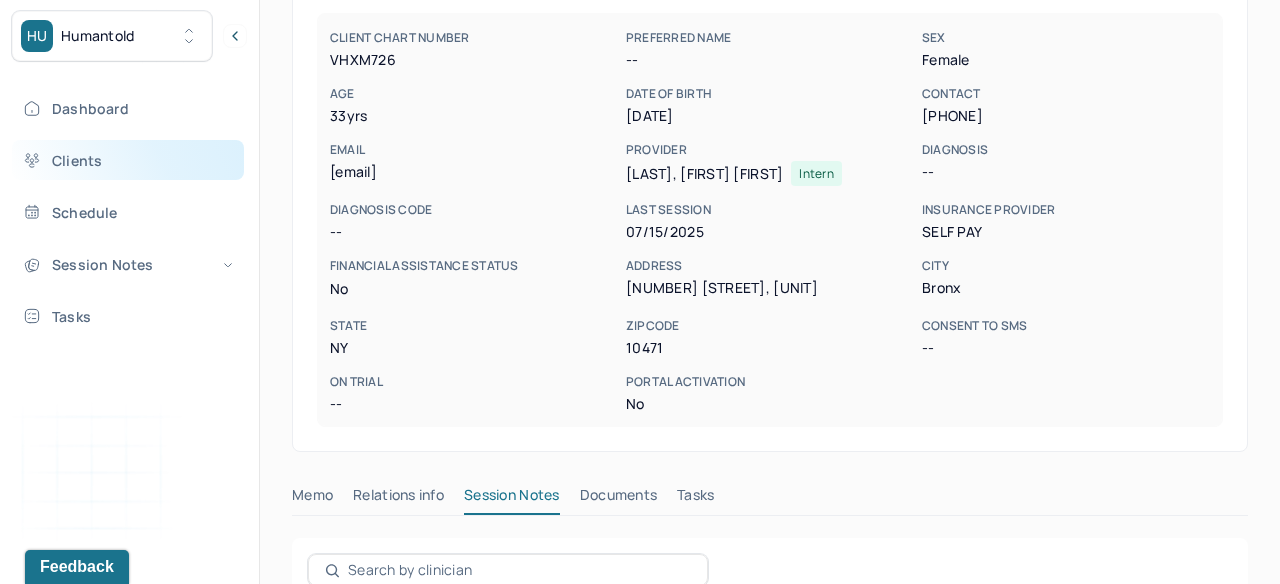 click on "Clients" at bounding box center [128, 160] 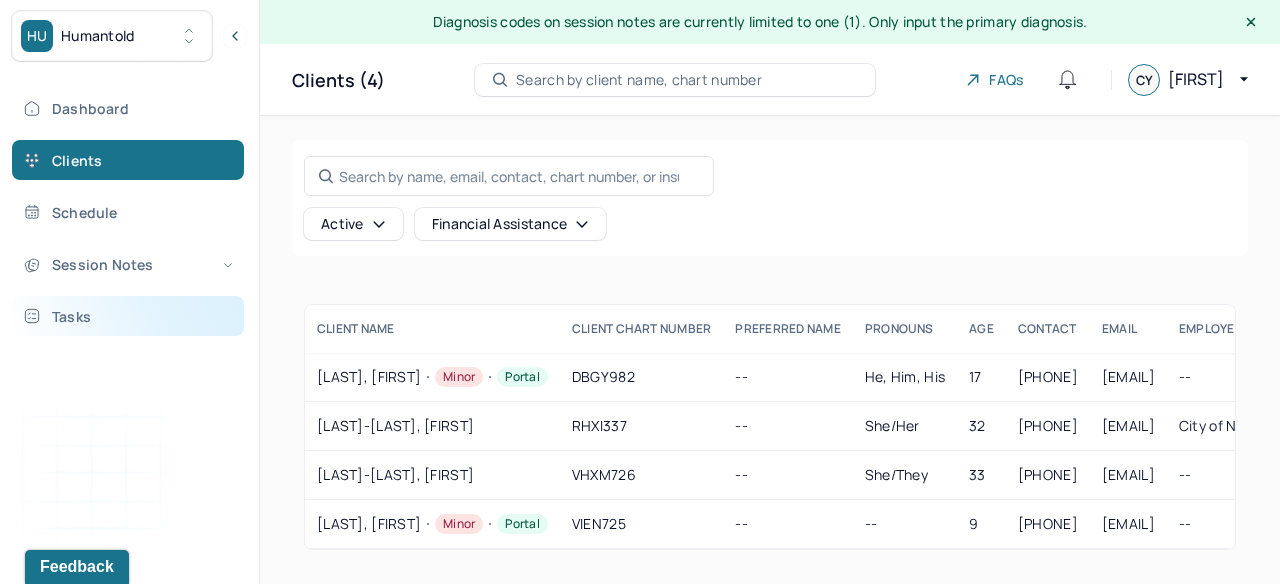 scroll, scrollTop: 6, scrollLeft: 0, axis: vertical 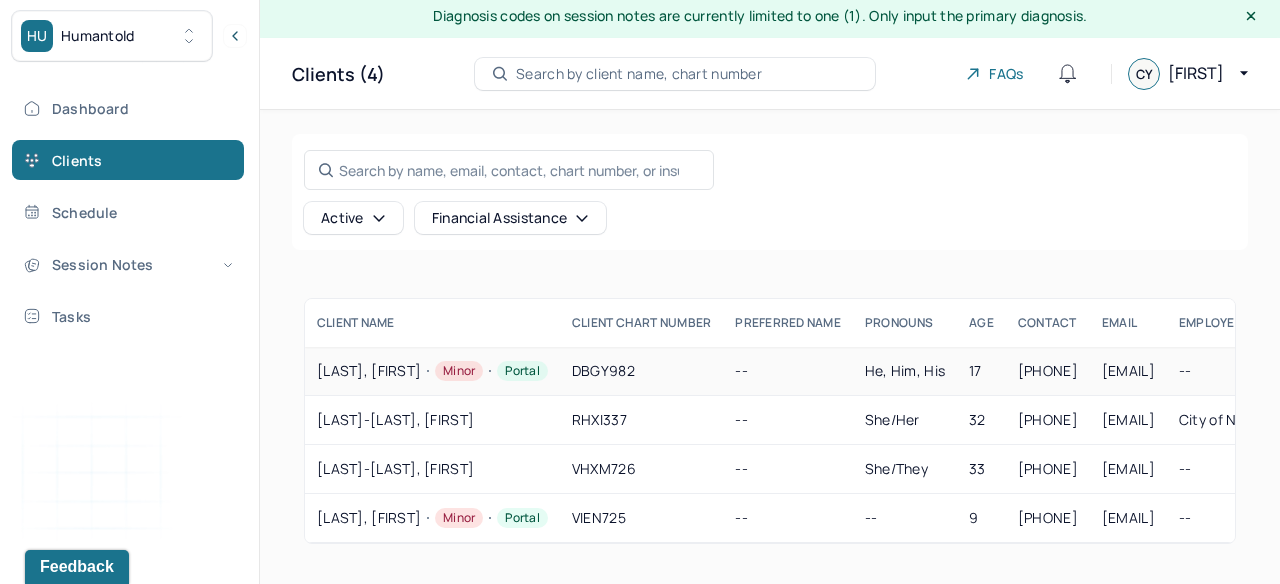 click on "he, him, his" at bounding box center (905, 370) 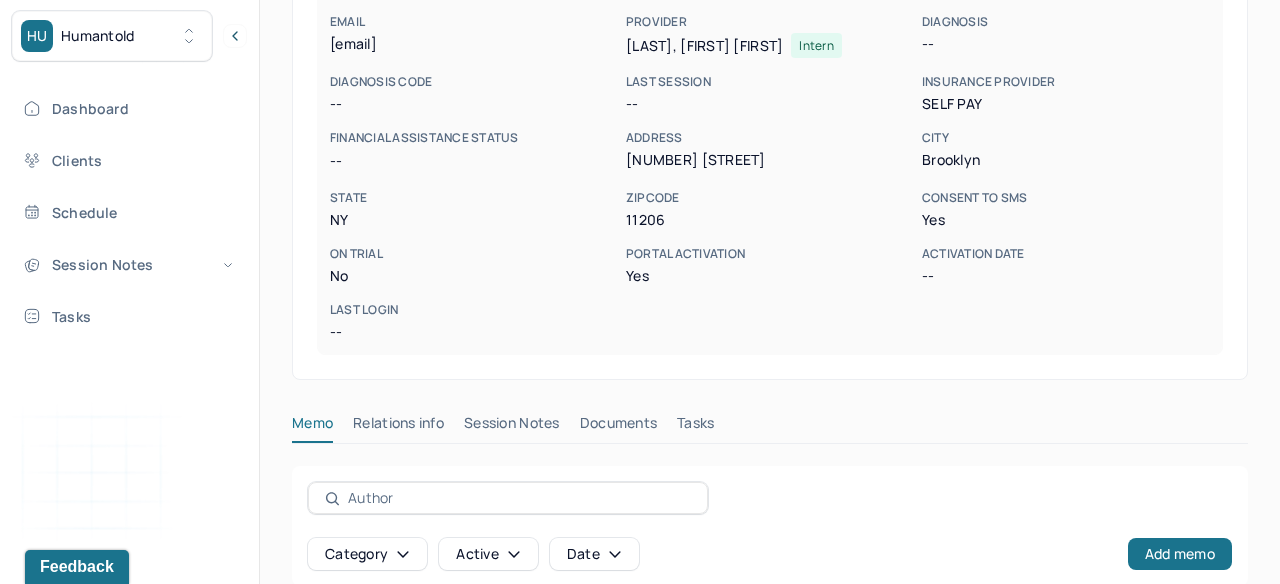 scroll, scrollTop: 360, scrollLeft: 0, axis: vertical 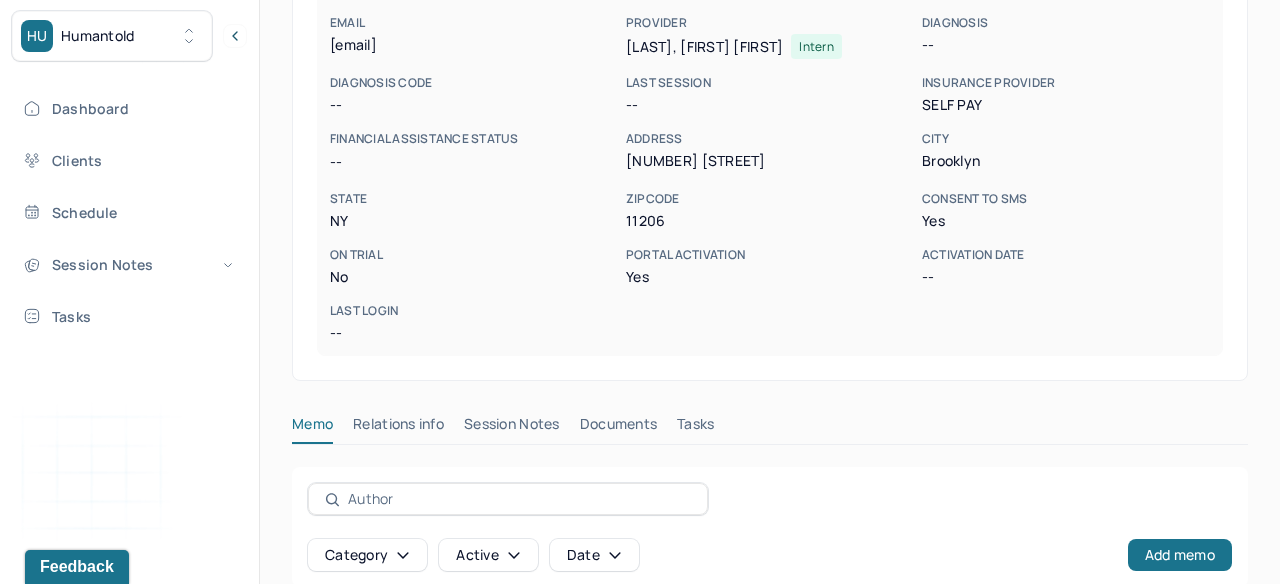 click on "Session Notes" at bounding box center (512, 428) 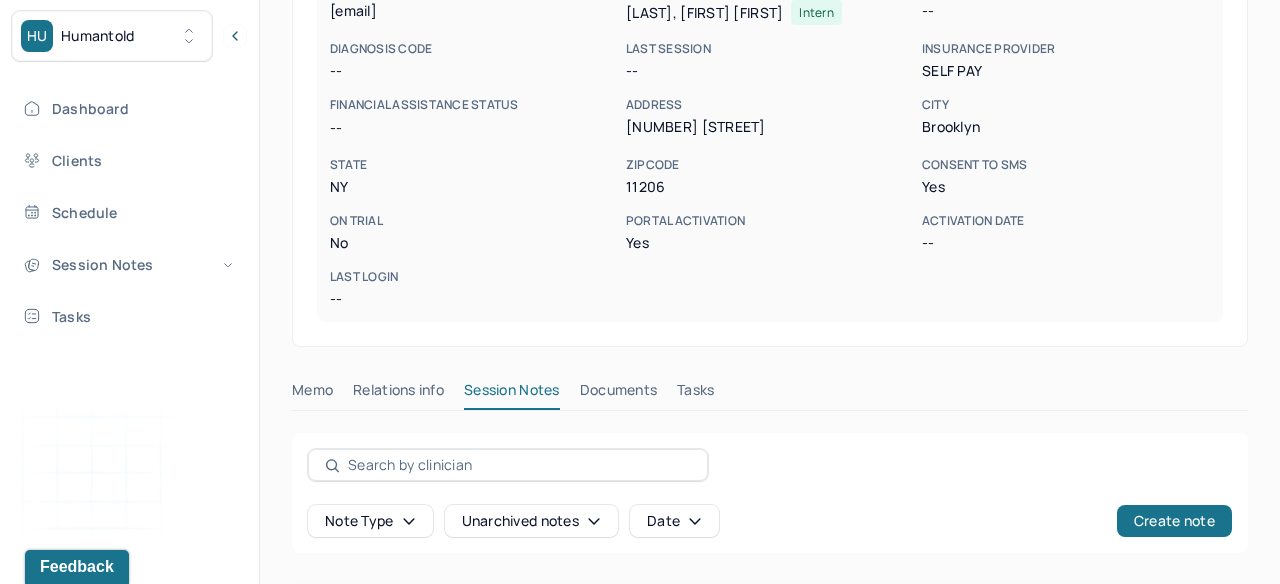 scroll, scrollTop: 344, scrollLeft: 0, axis: vertical 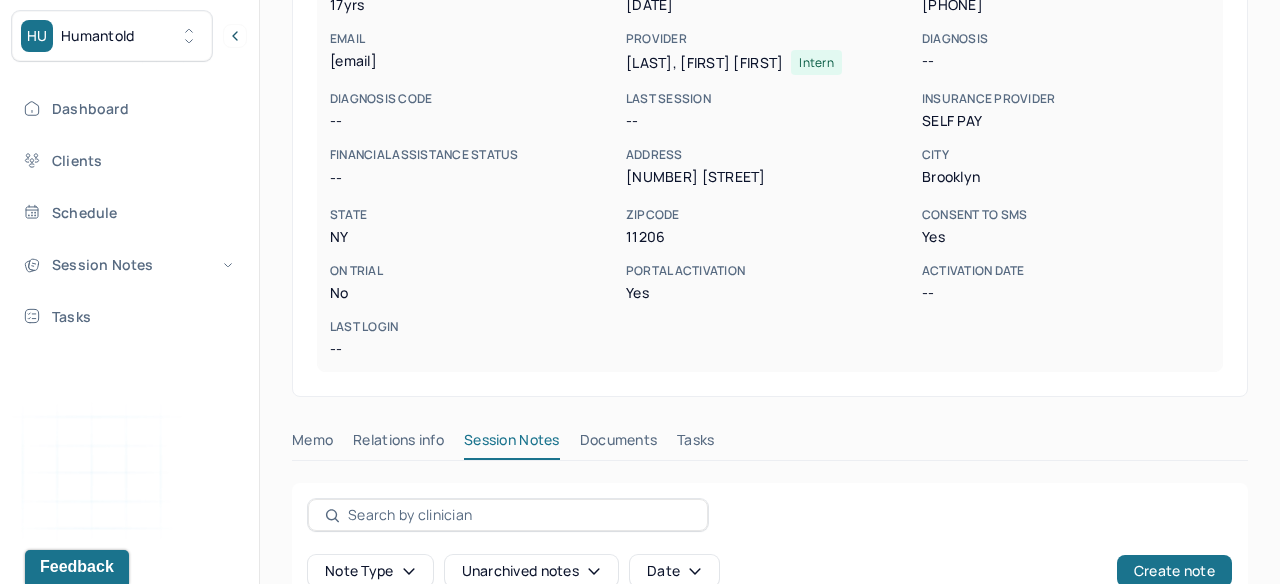 click on "Relations info" at bounding box center [398, 444] 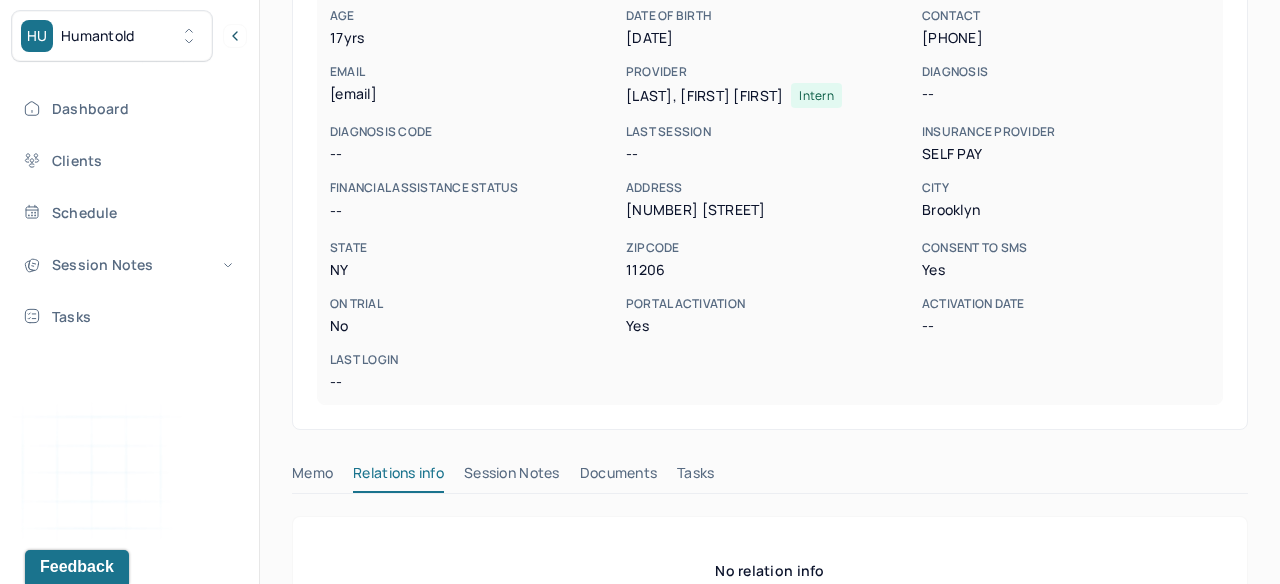 scroll, scrollTop: 310, scrollLeft: 0, axis: vertical 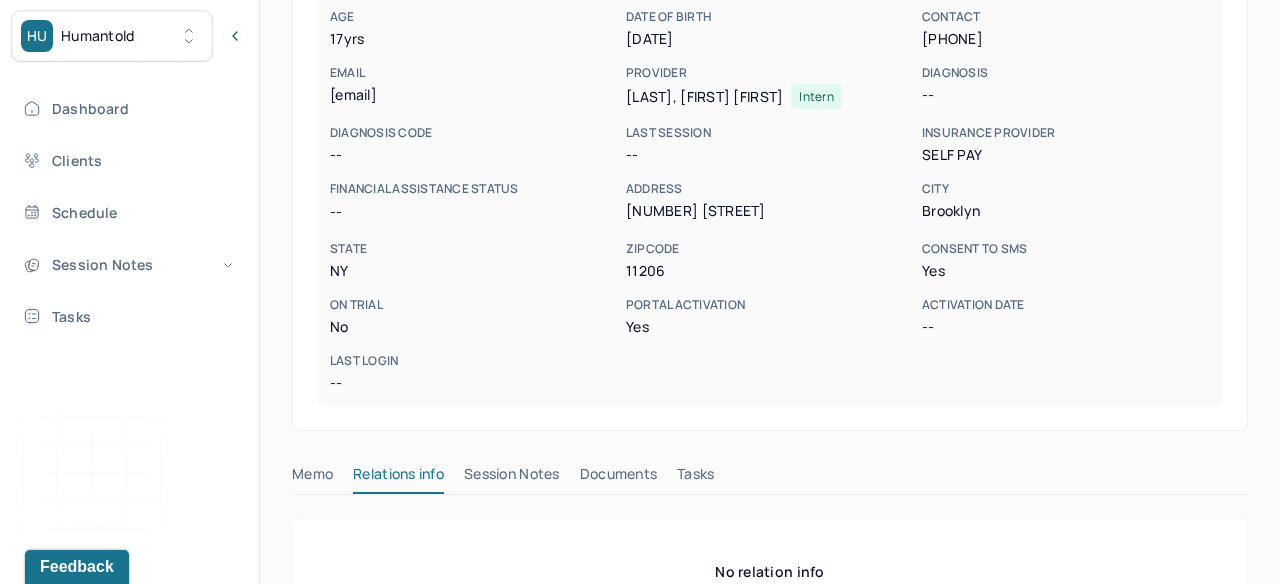 click on "Tasks" at bounding box center [695, 478] 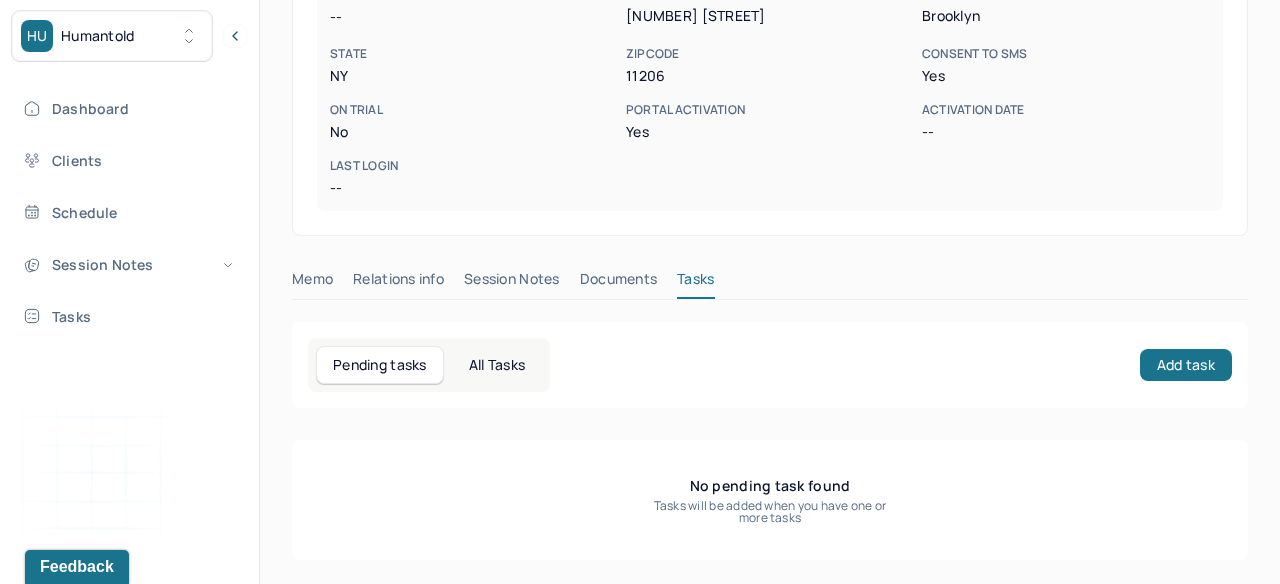 scroll, scrollTop: 300, scrollLeft: 0, axis: vertical 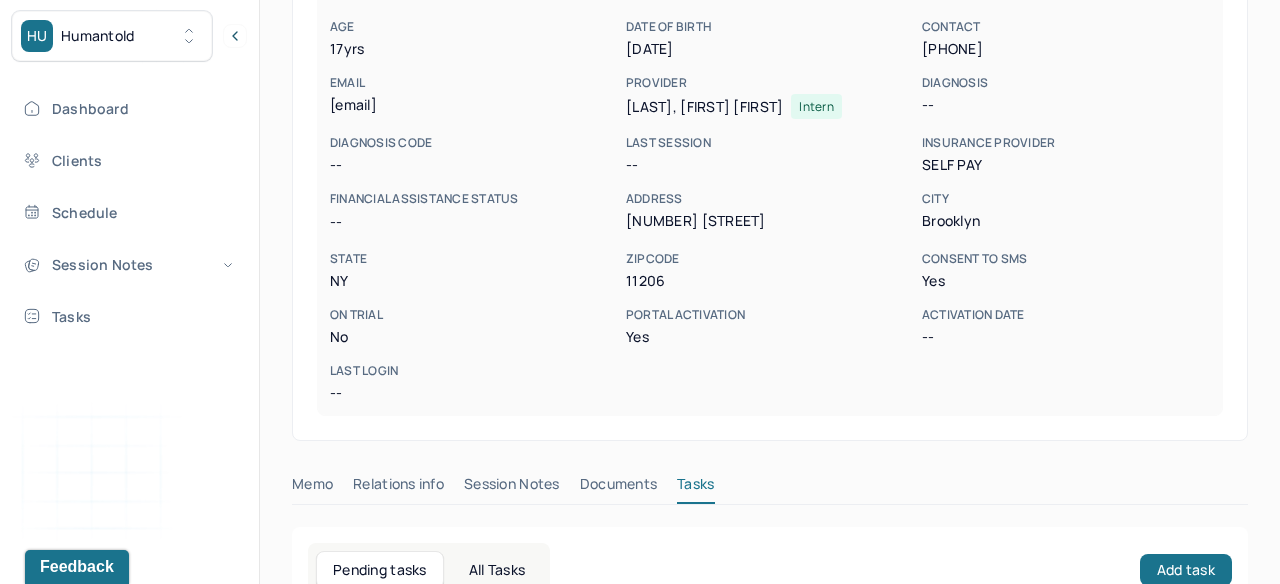click on "Memo" at bounding box center [312, 488] 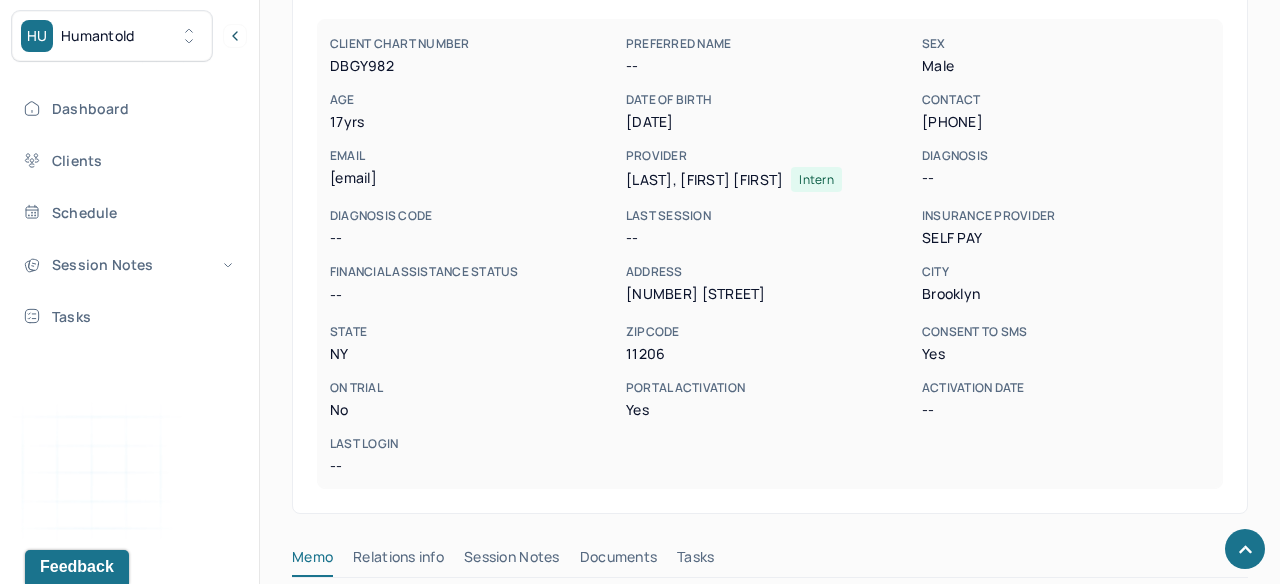 scroll, scrollTop: 685, scrollLeft: 0, axis: vertical 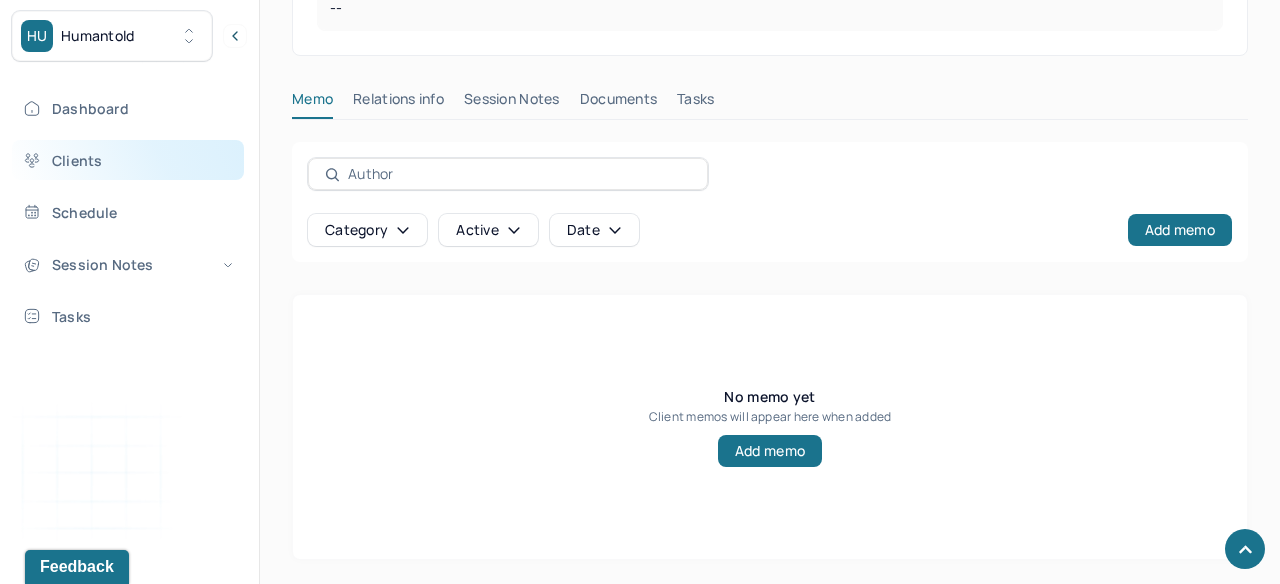 click on "Clients" at bounding box center (128, 160) 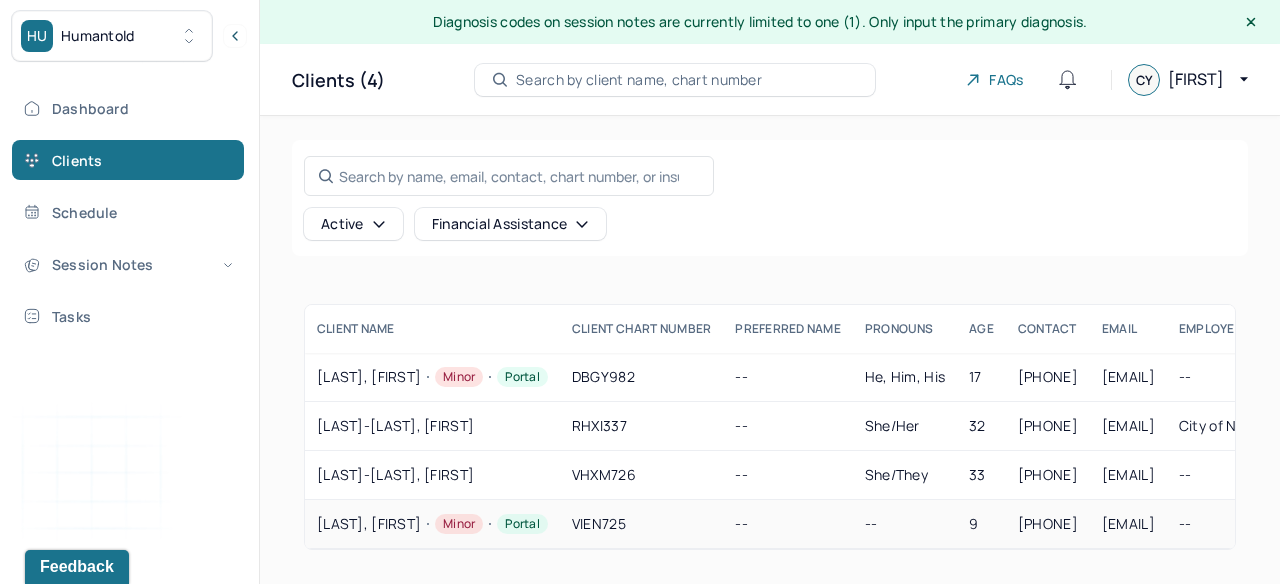 scroll, scrollTop: 0, scrollLeft: 0, axis: both 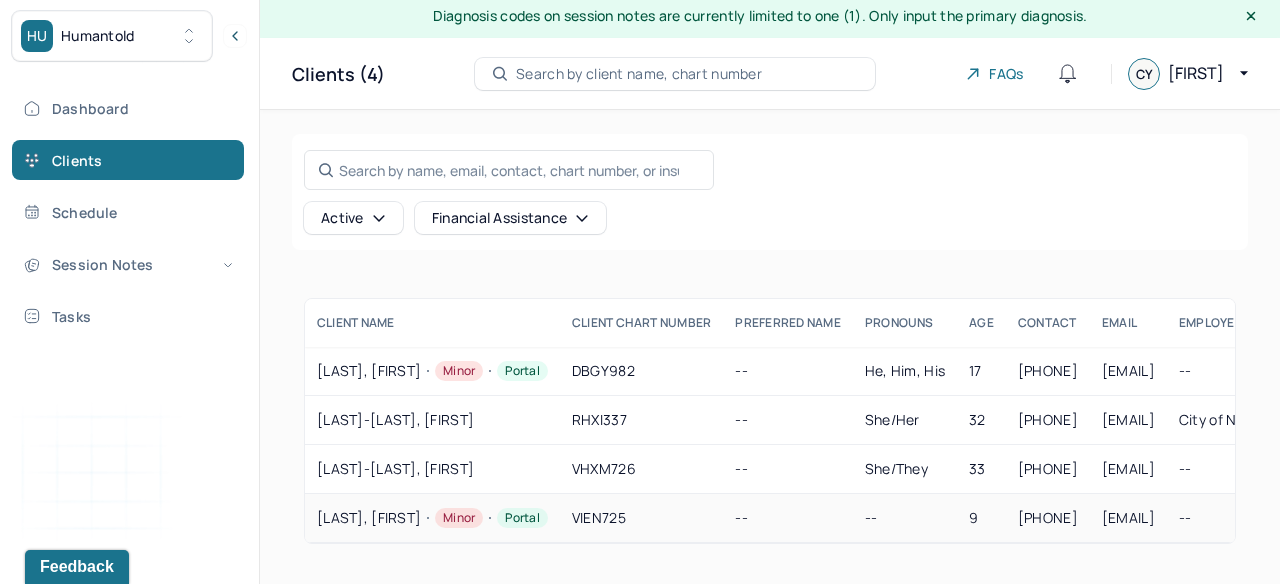 click on "--" at bounding box center (787, 518) 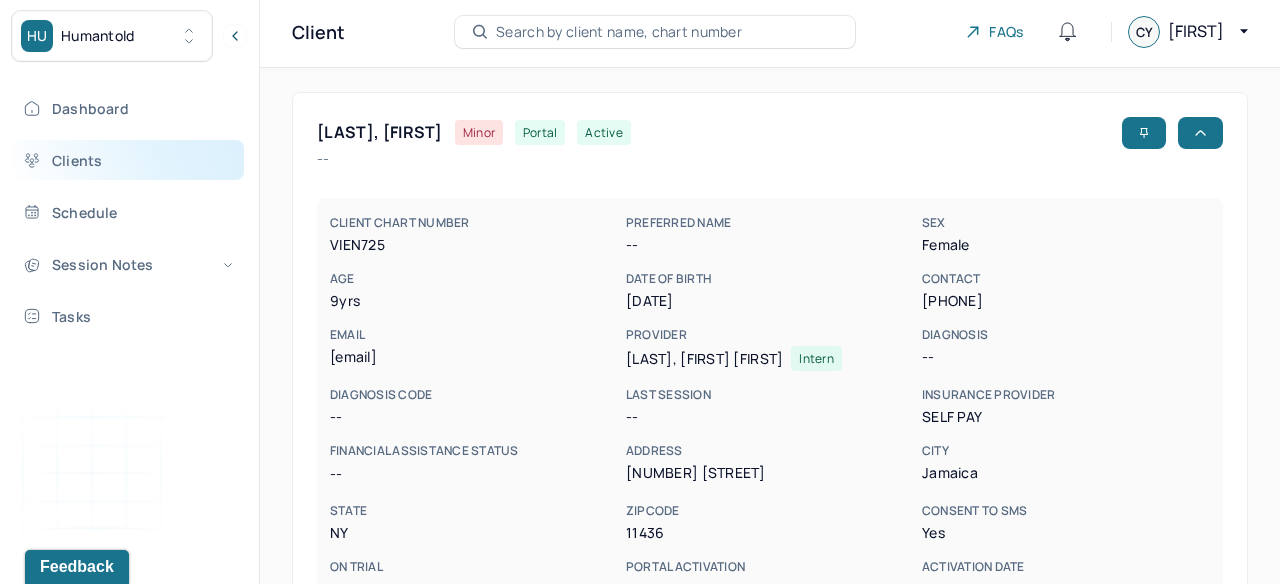 click on "Clients" at bounding box center (128, 160) 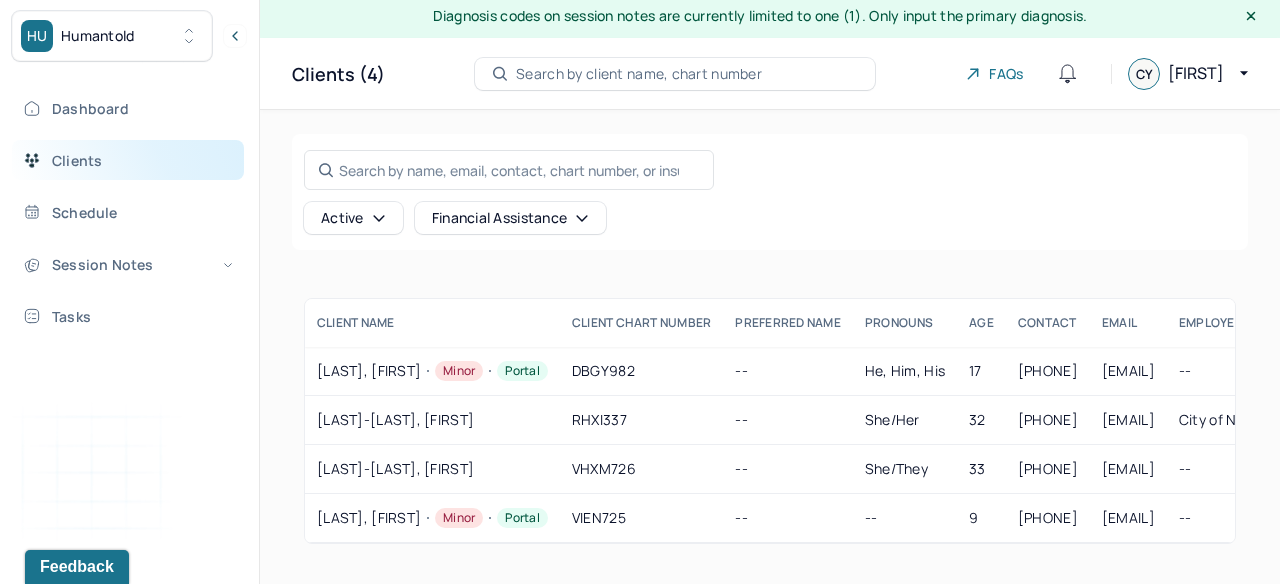 scroll, scrollTop: 6, scrollLeft: 0, axis: vertical 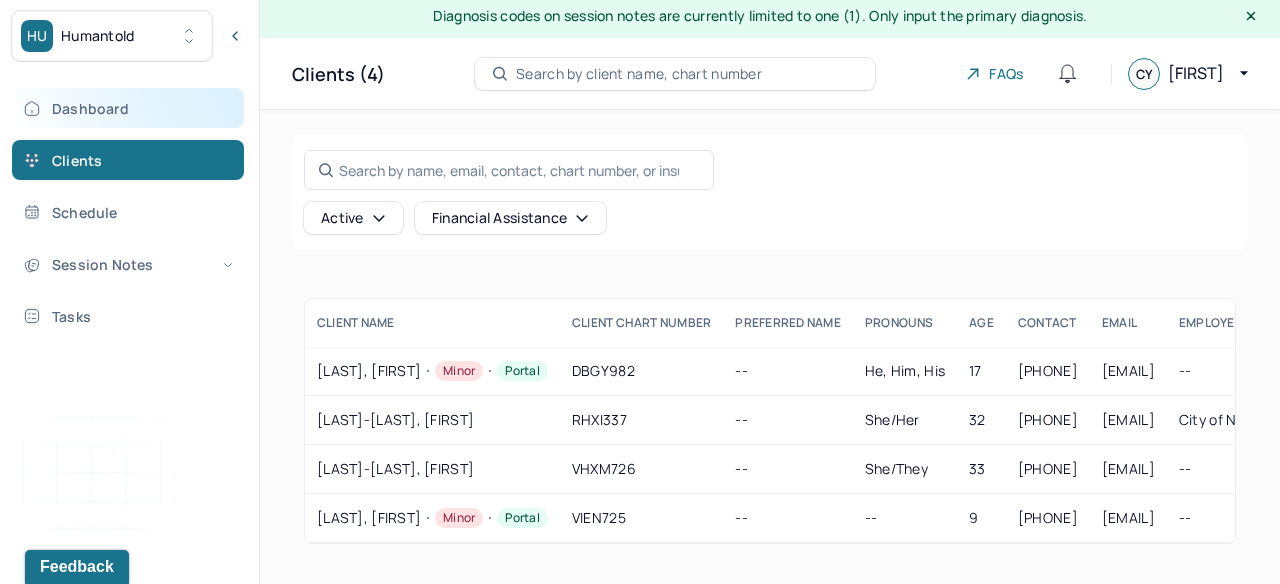 click on "Dashboard" at bounding box center (128, 108) 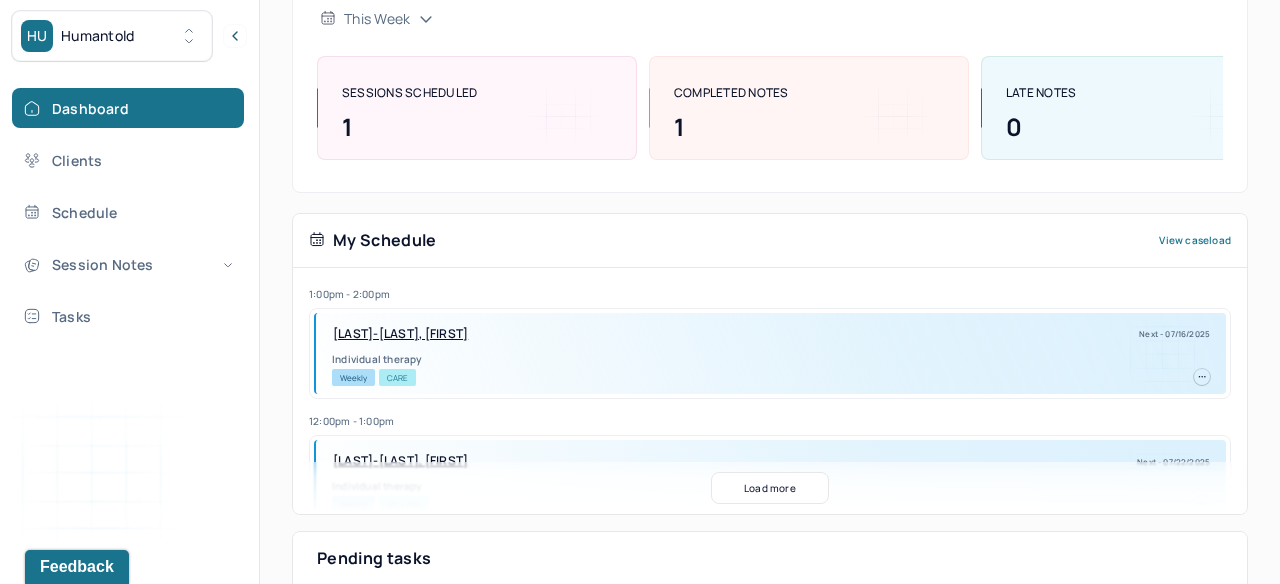 scroll, scrollTop: 255, scrollLeft: 0, axis: vertical 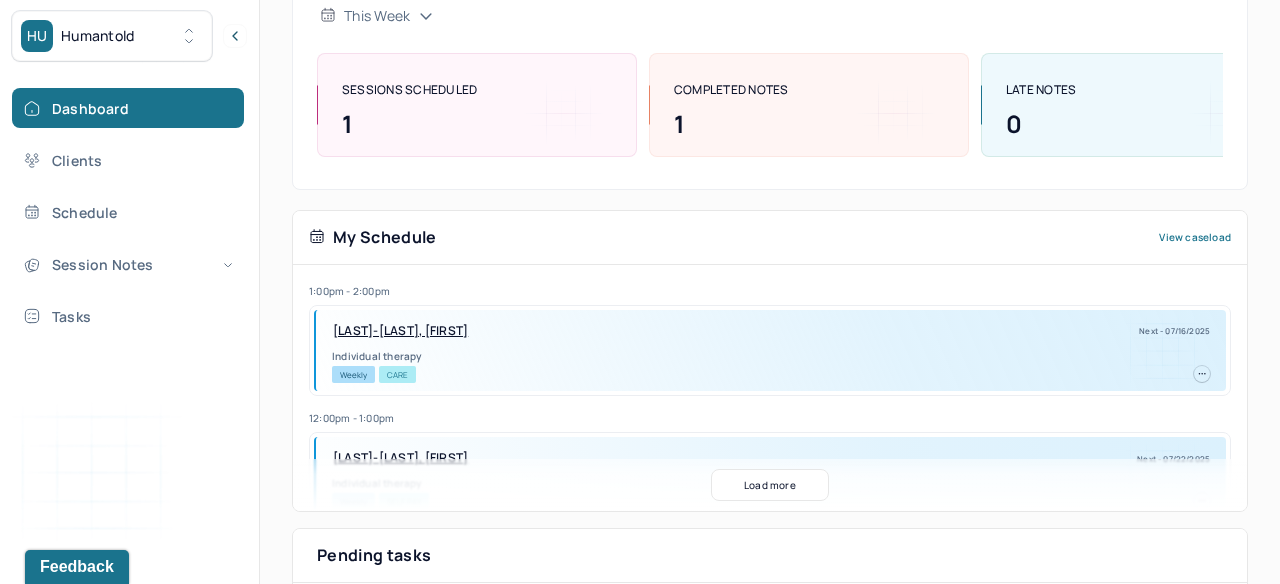 click on "Load more" at bounding box center [770, 485] 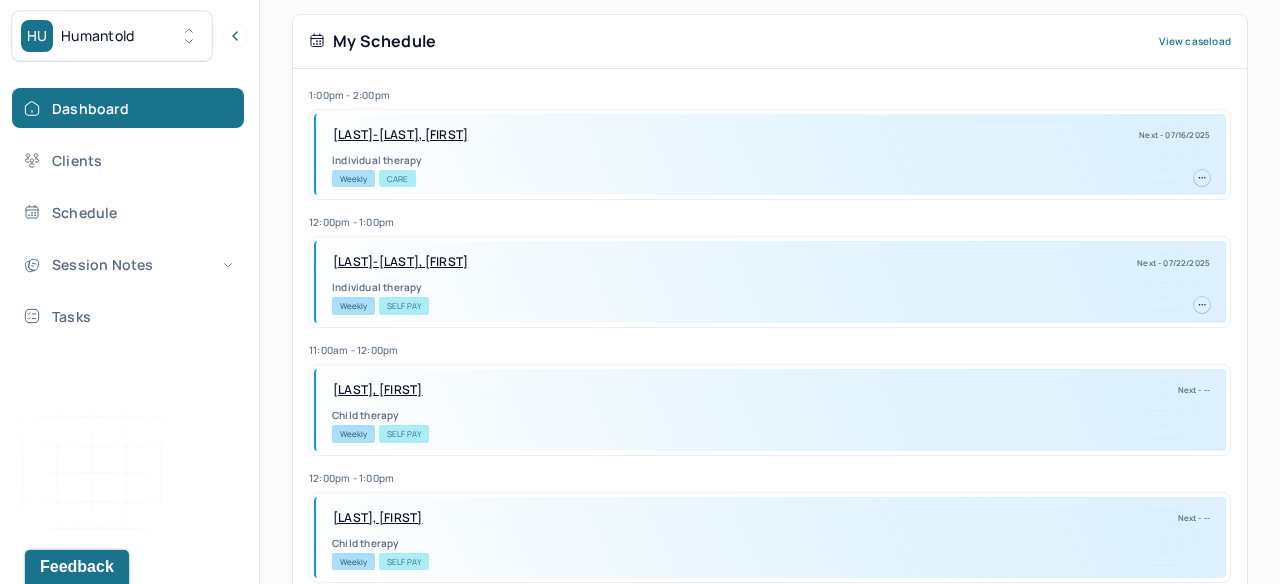 scroll, scrollTop: 329, scrollLeft: 0, axis: vertical 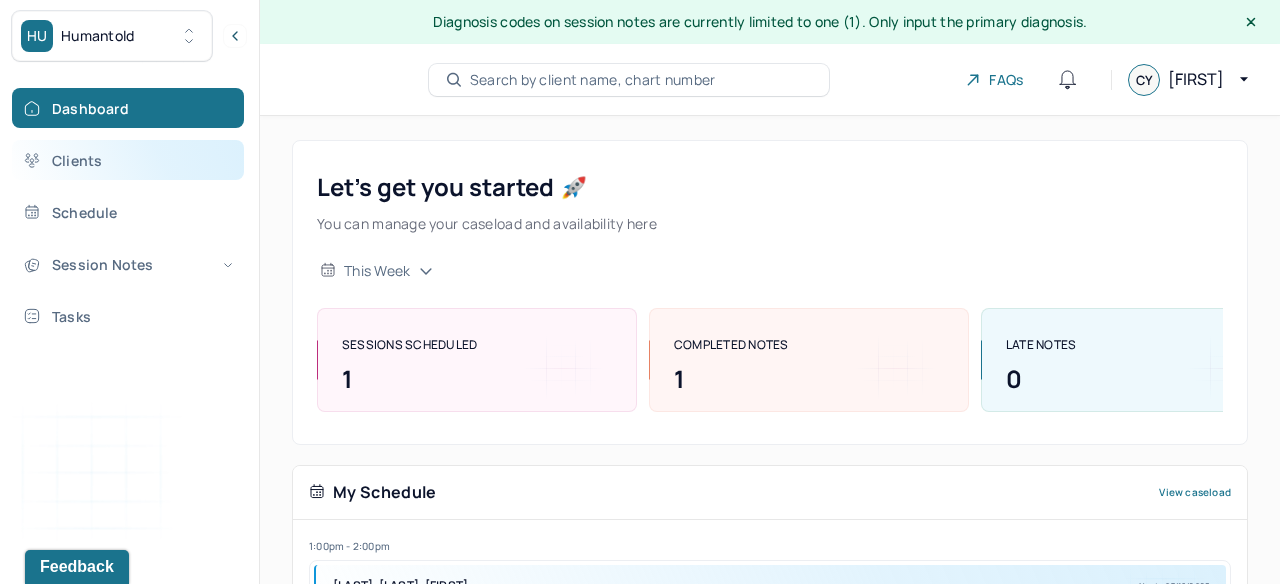 click on "Clients" at bounding box center [128, 160] 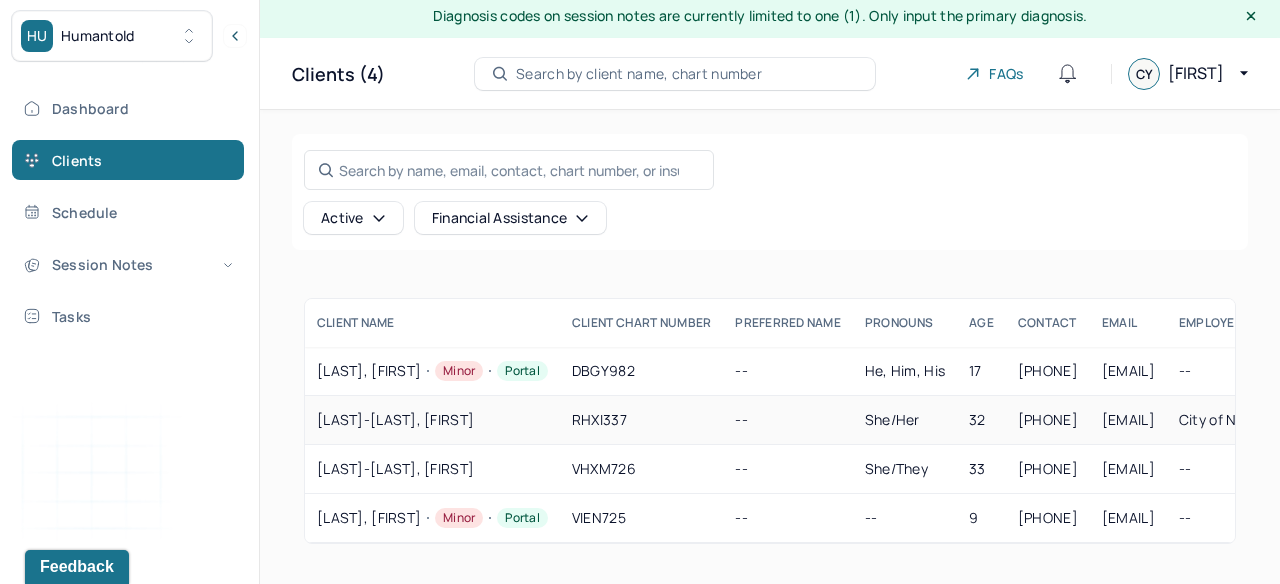 scroll, scrollTop: 0, scrollLeft: 0, axis: both 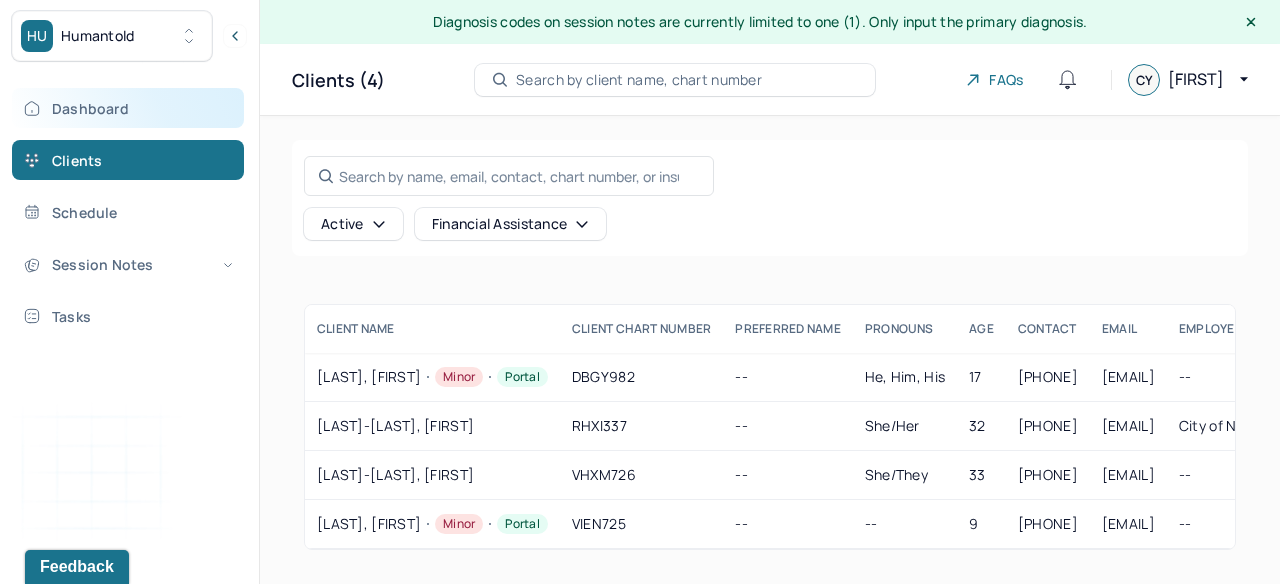 click on "Dashboard" at bounding box center [128, 108] 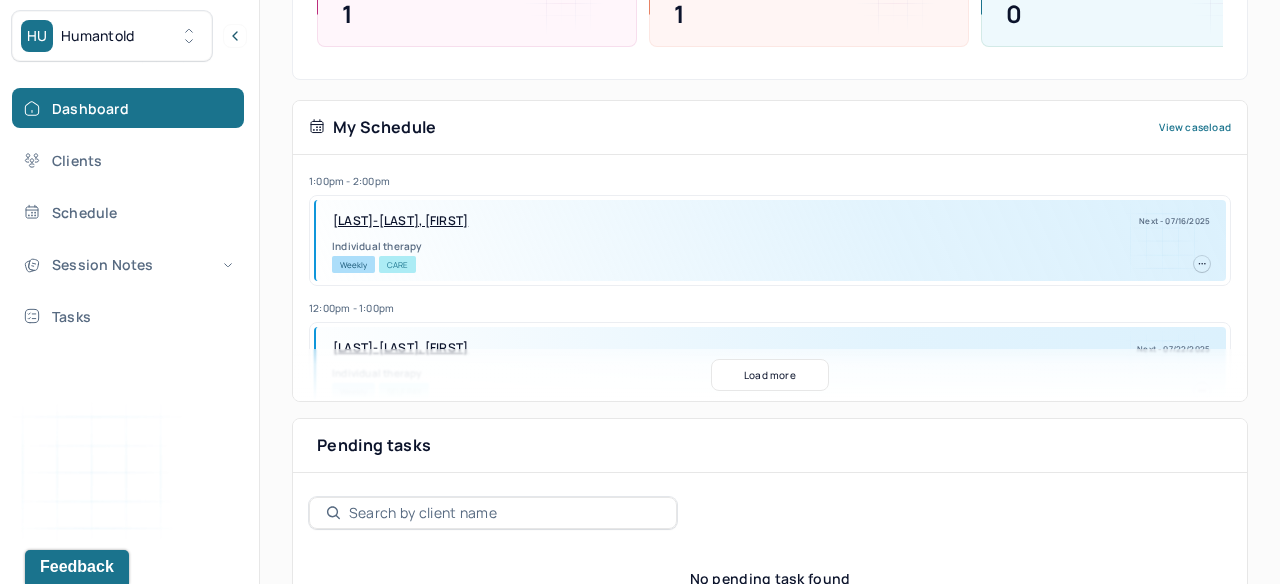 scroll, scrollTop: 462, scrollLeft: 0, axis: vertical 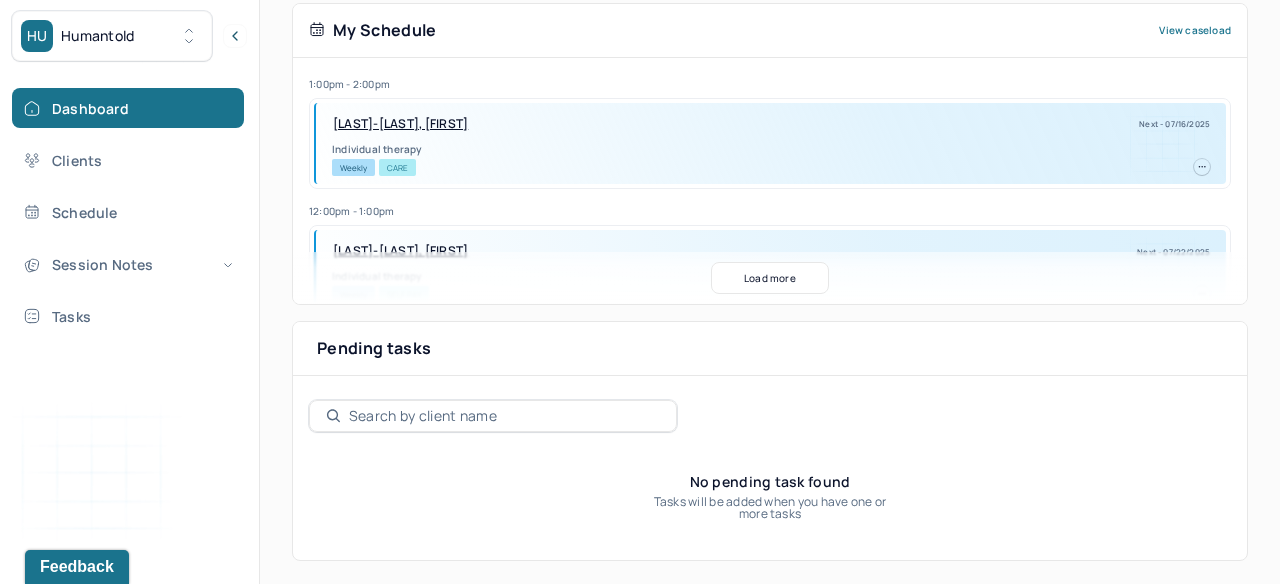 click on "Load more" at bounding box center (770, 278) 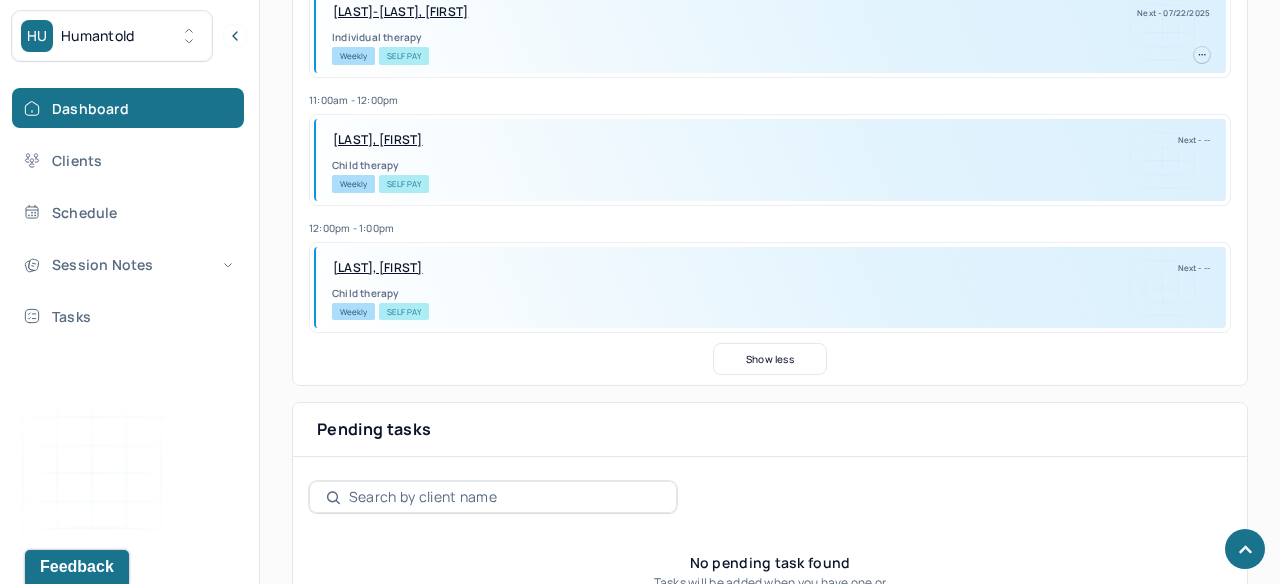 scroll, scrollTop: 25, scrollLeft: 0, axis: vertical 